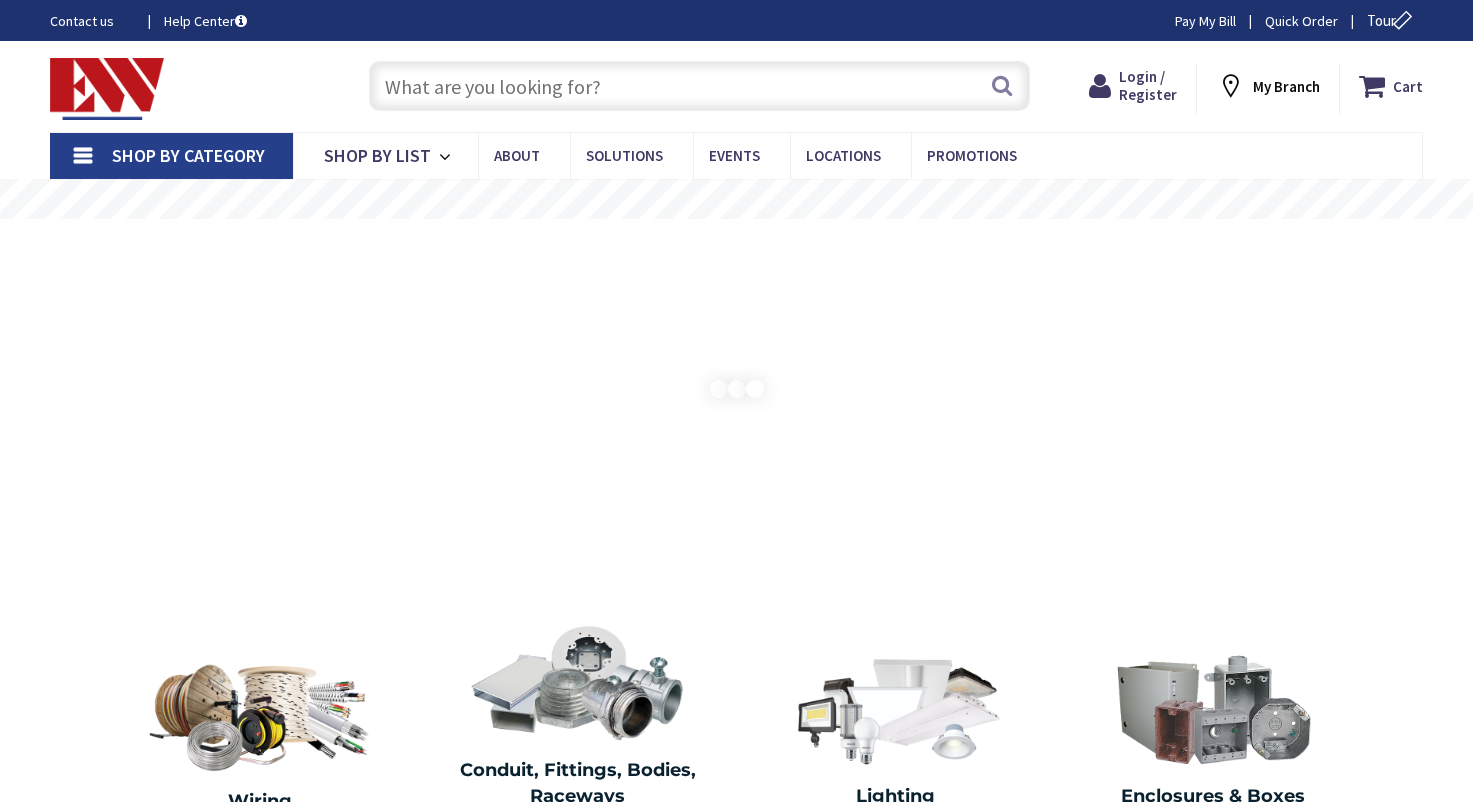 click at bounding box center (700, 86) 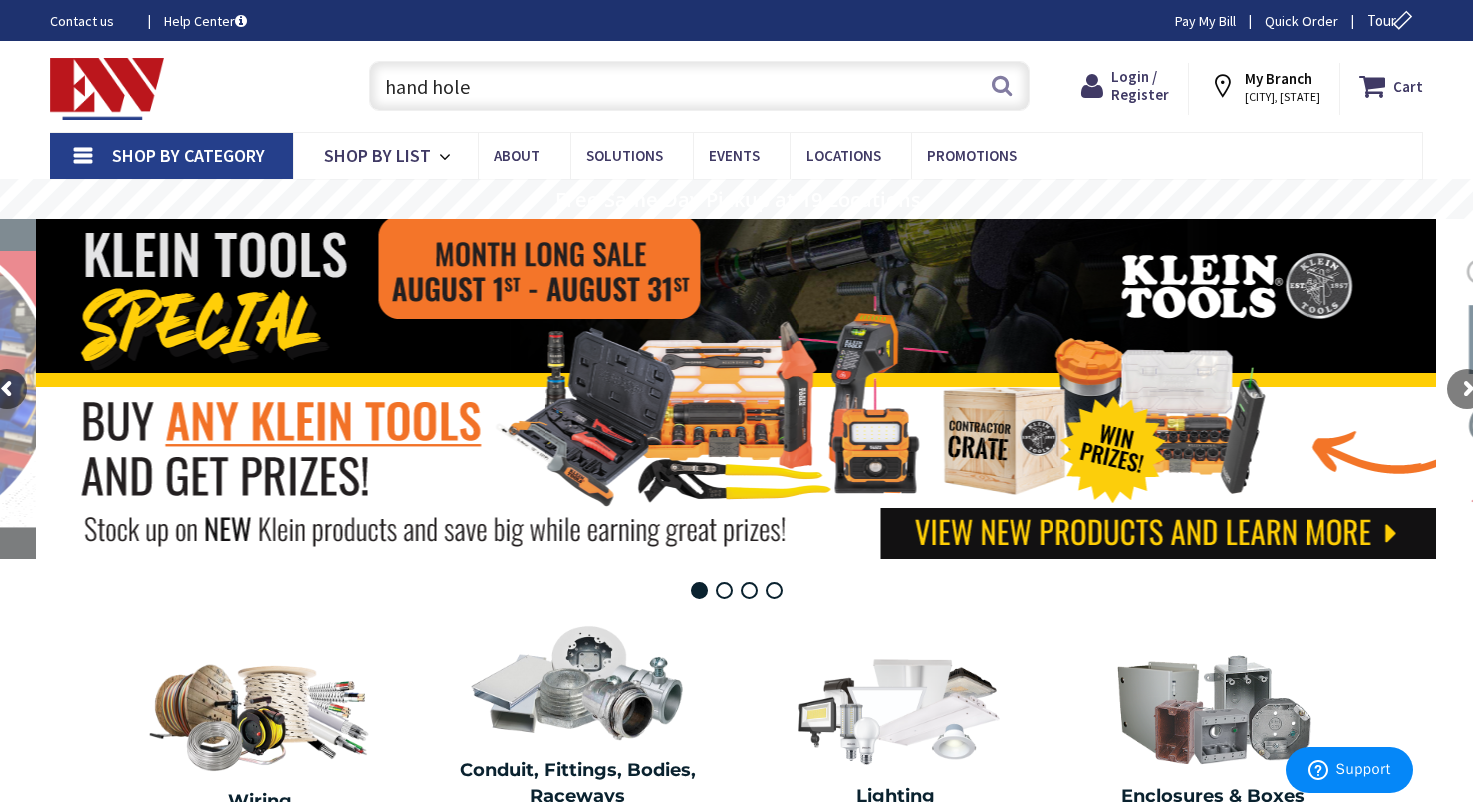 type on "hand hole" 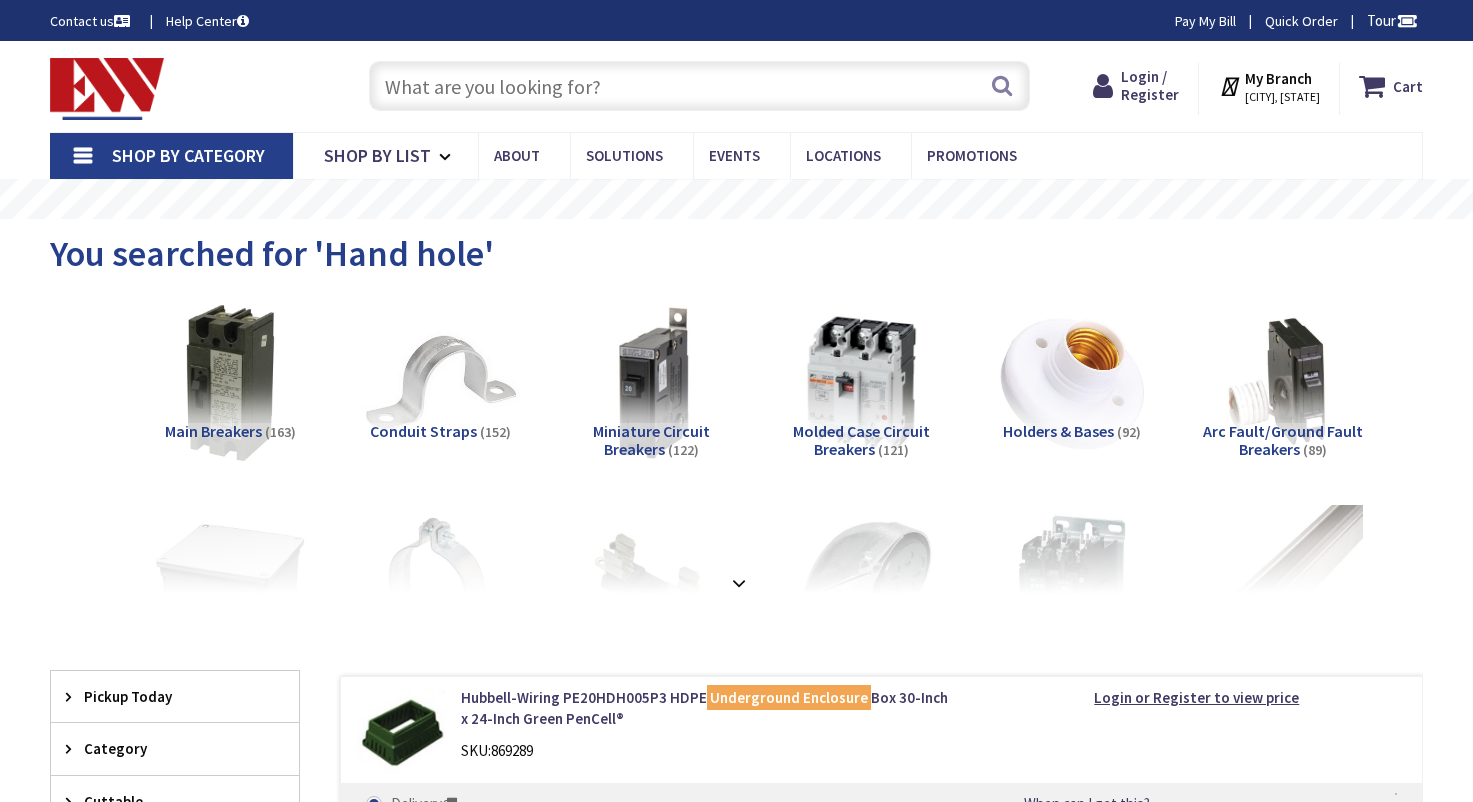 click on "[CITY], [STATE]" at bounding box center (1282, 97) 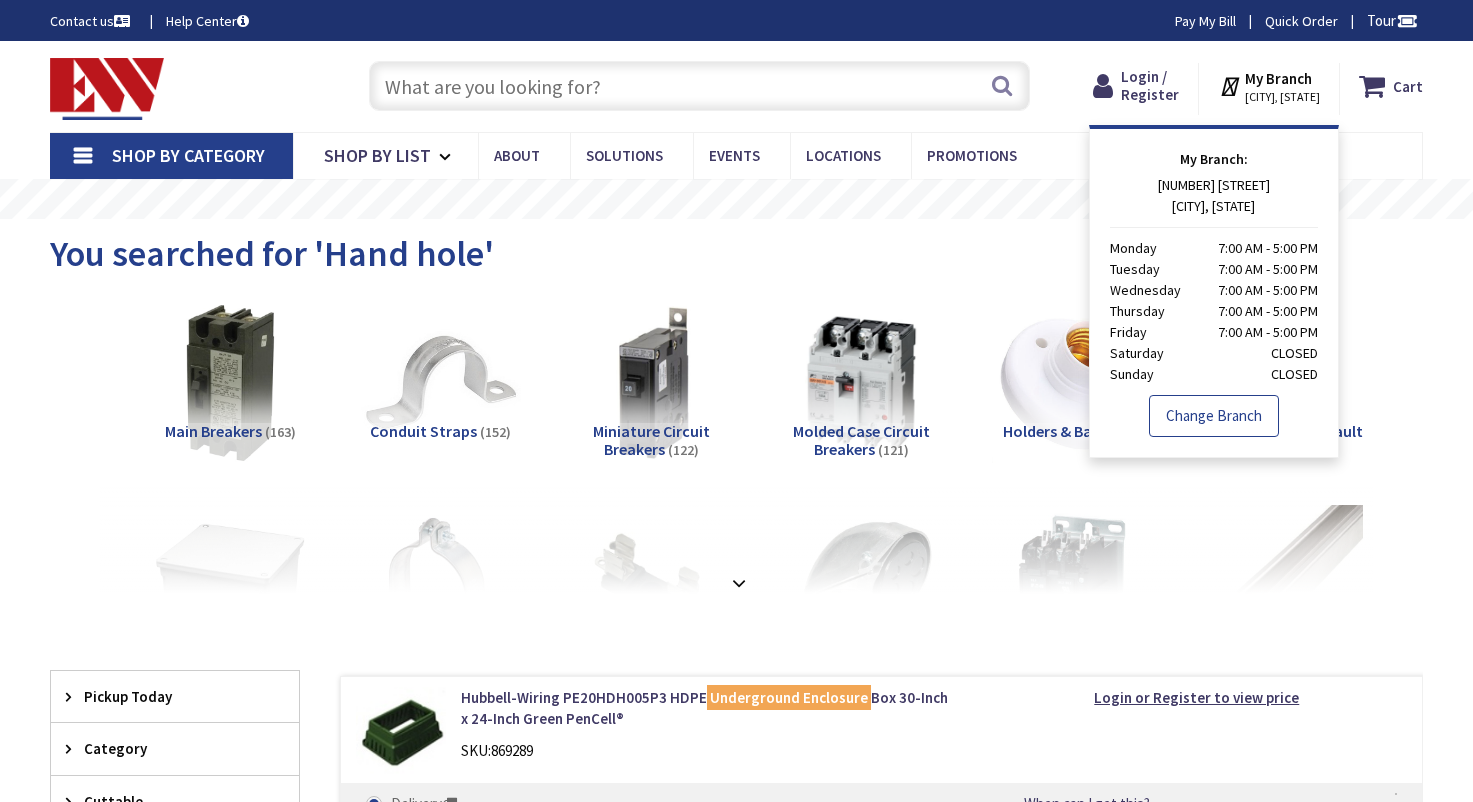 scroll, scrollTop: 0, scrollLeft: 0, axis: both 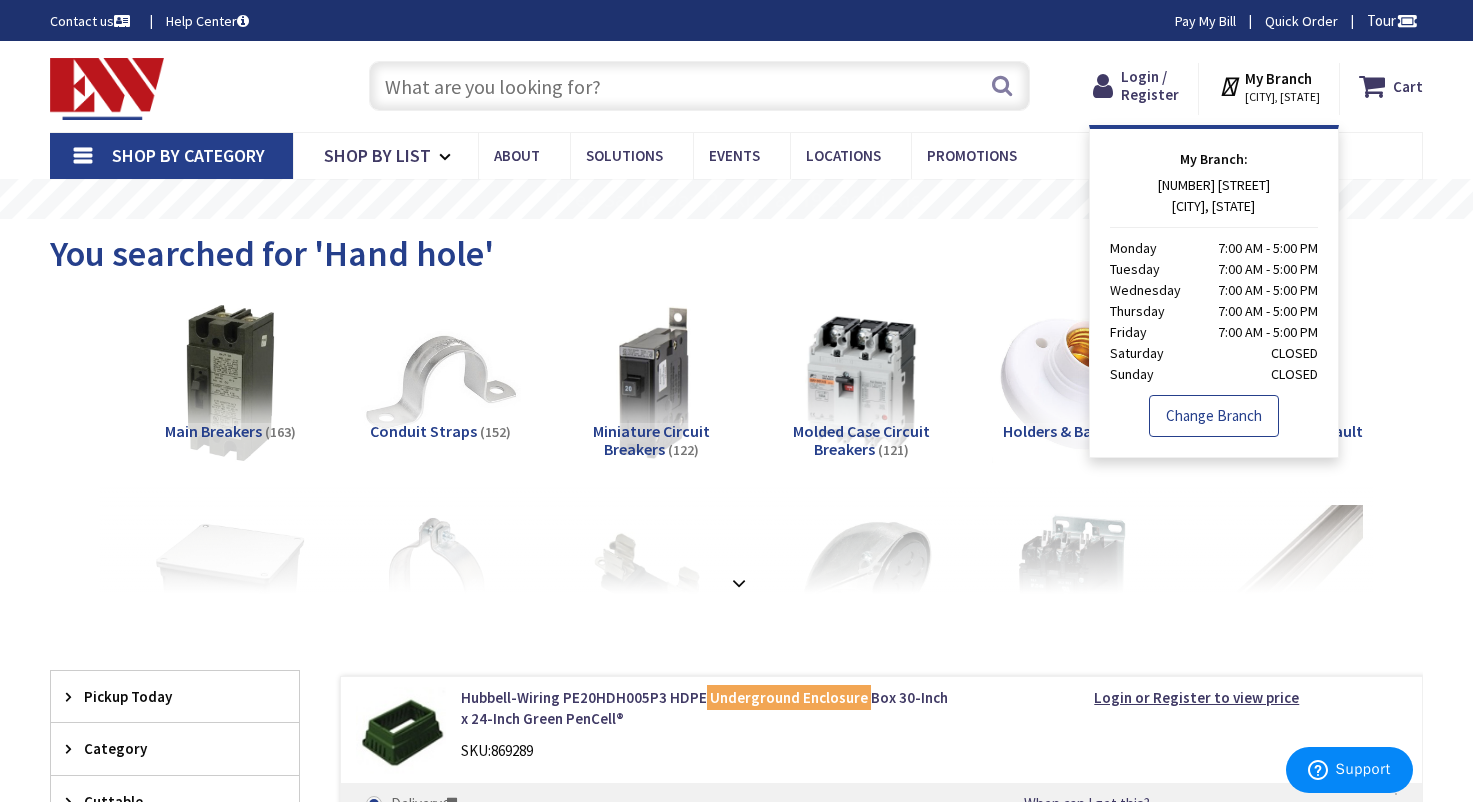 click on "Change Branch" at bounding box center [1214, 416] 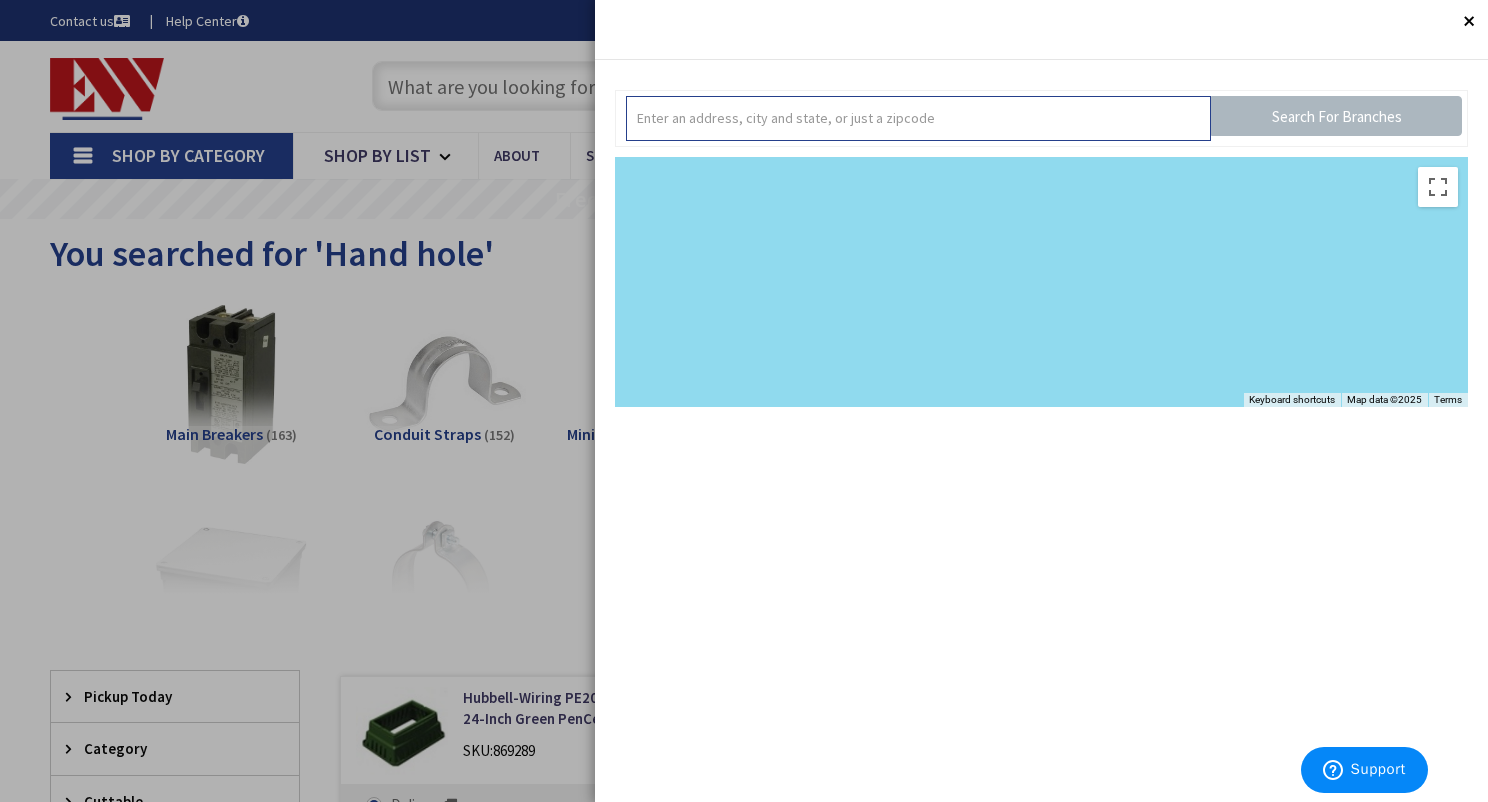 click at bounding box center (918, 118) 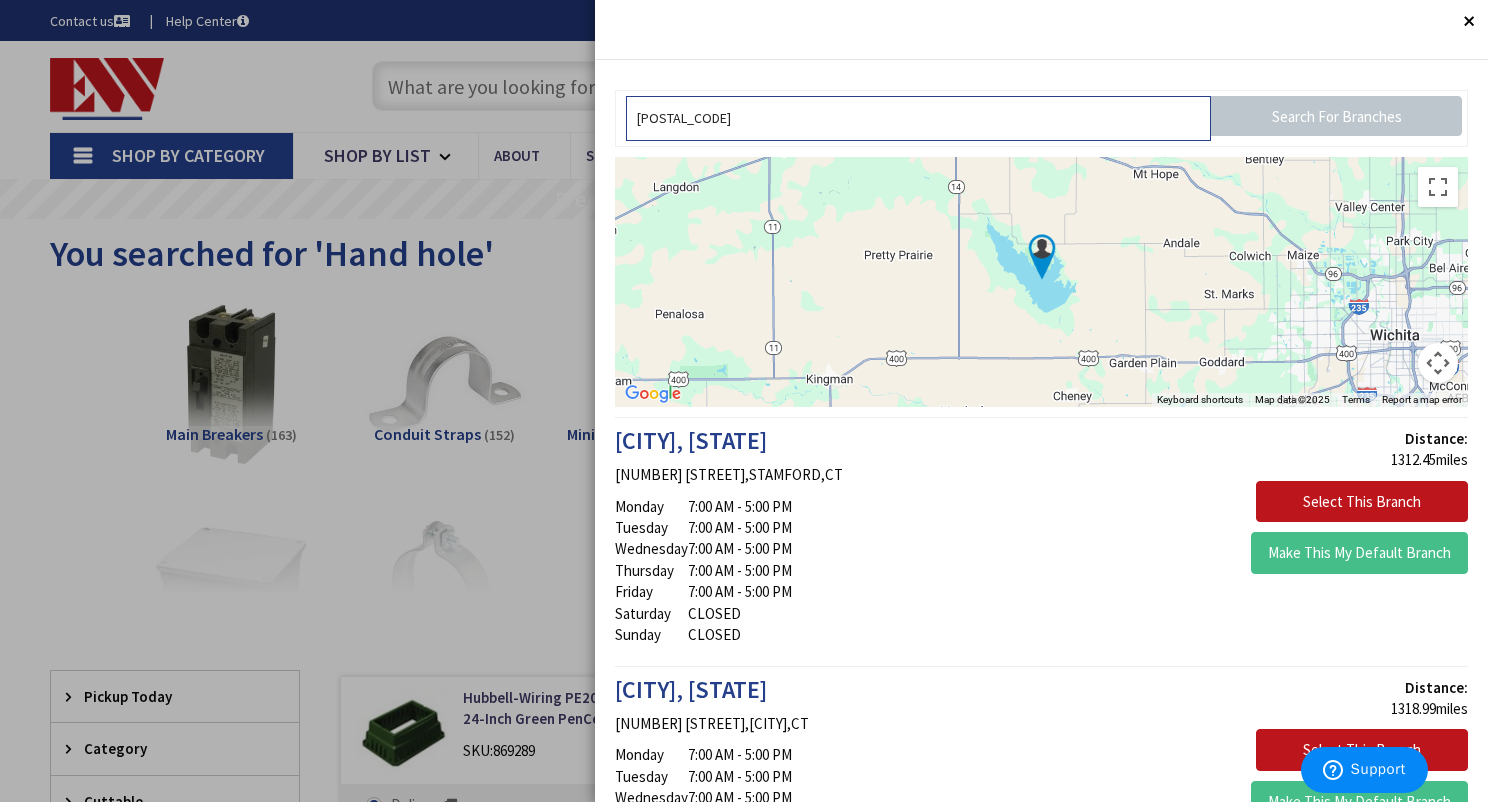 type on "06489" 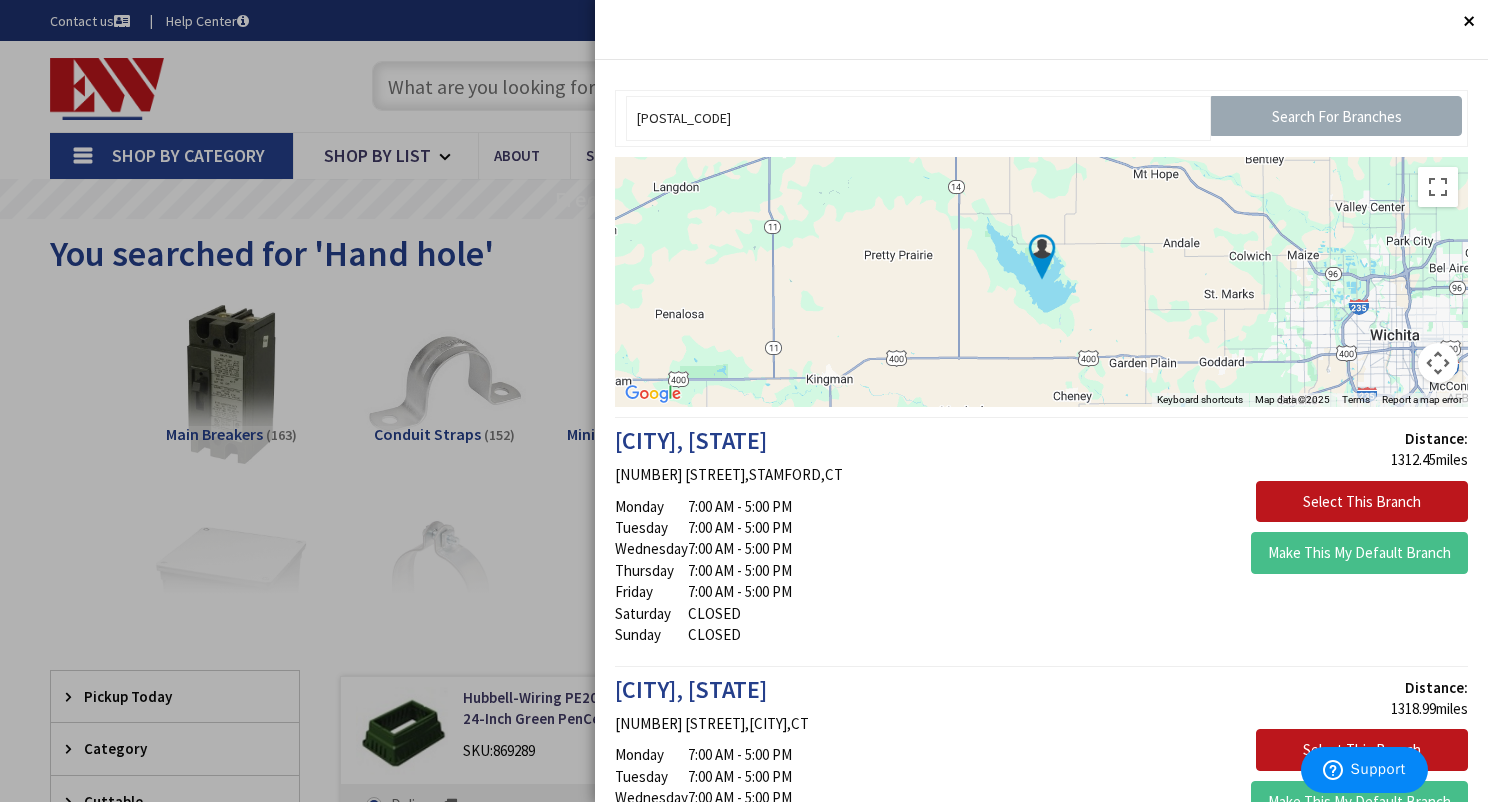 click on "Search For Branches" at bounding box center (1336, 116) 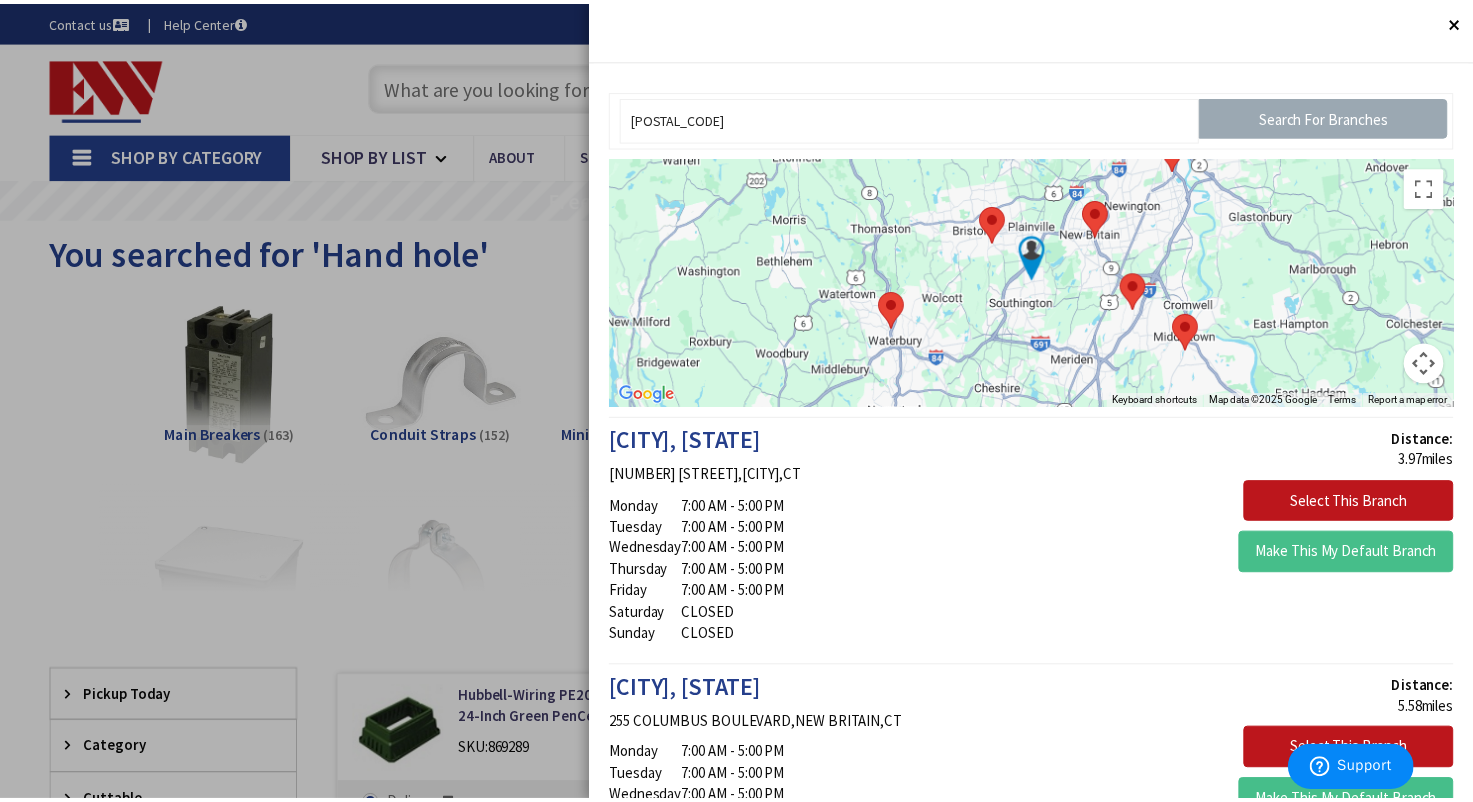 scroll, scrollTop: 200, scrollLeft: 0, axis: vertical 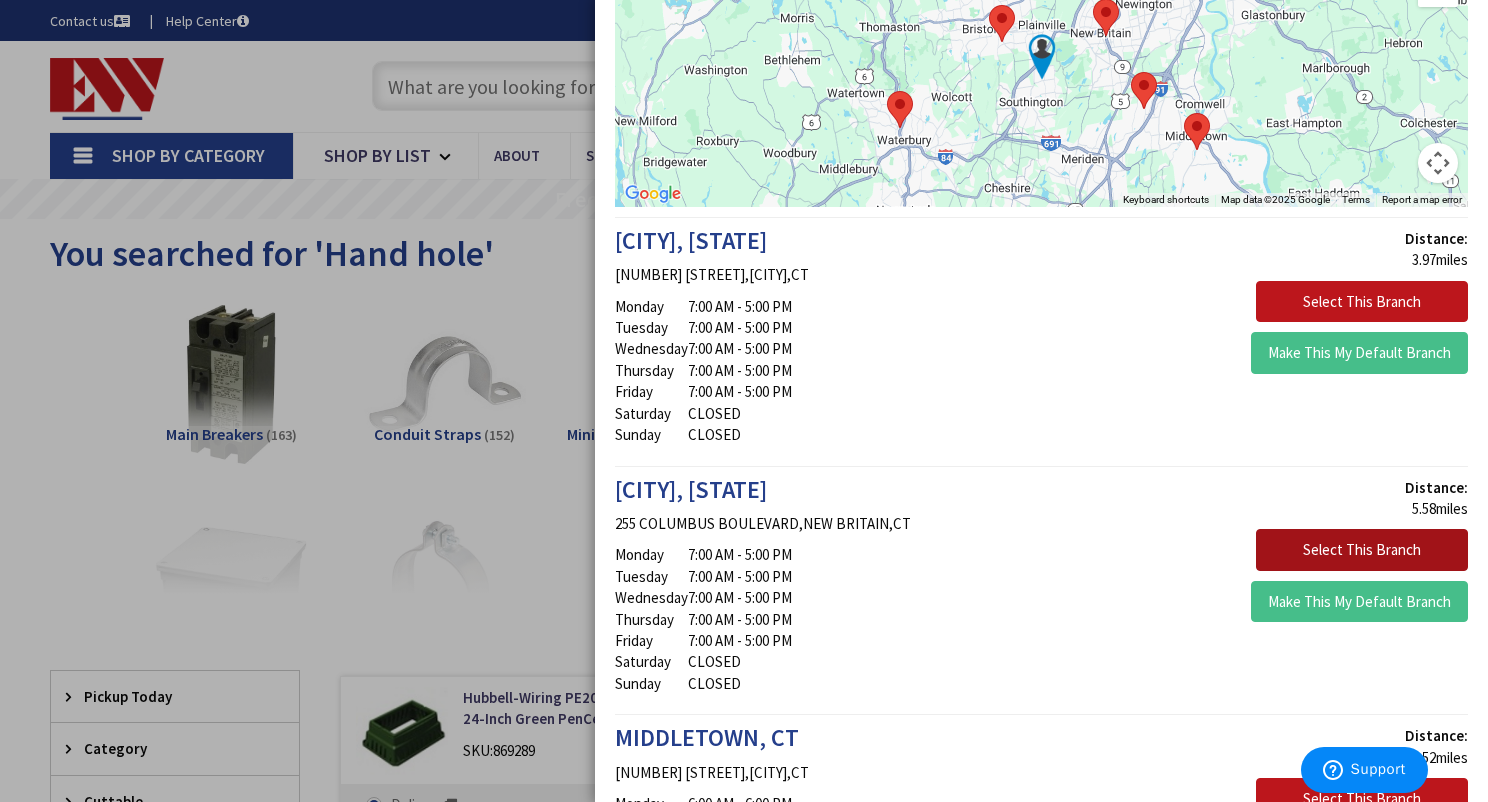 click on "Select This Branch" at bounding box center (1362, 550) 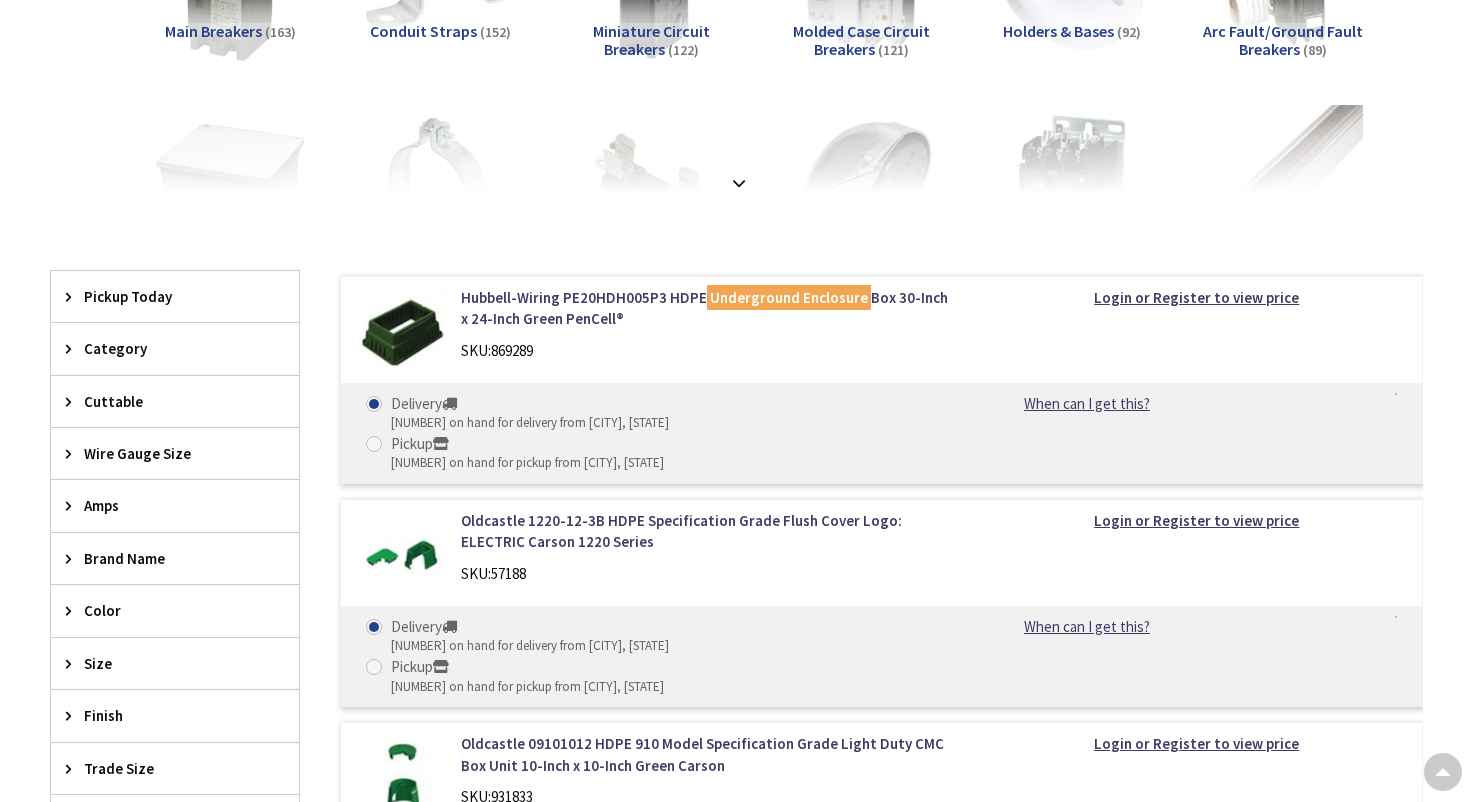 scroll, scrollTop: 400, scrollLeft: 0, axis: vertical 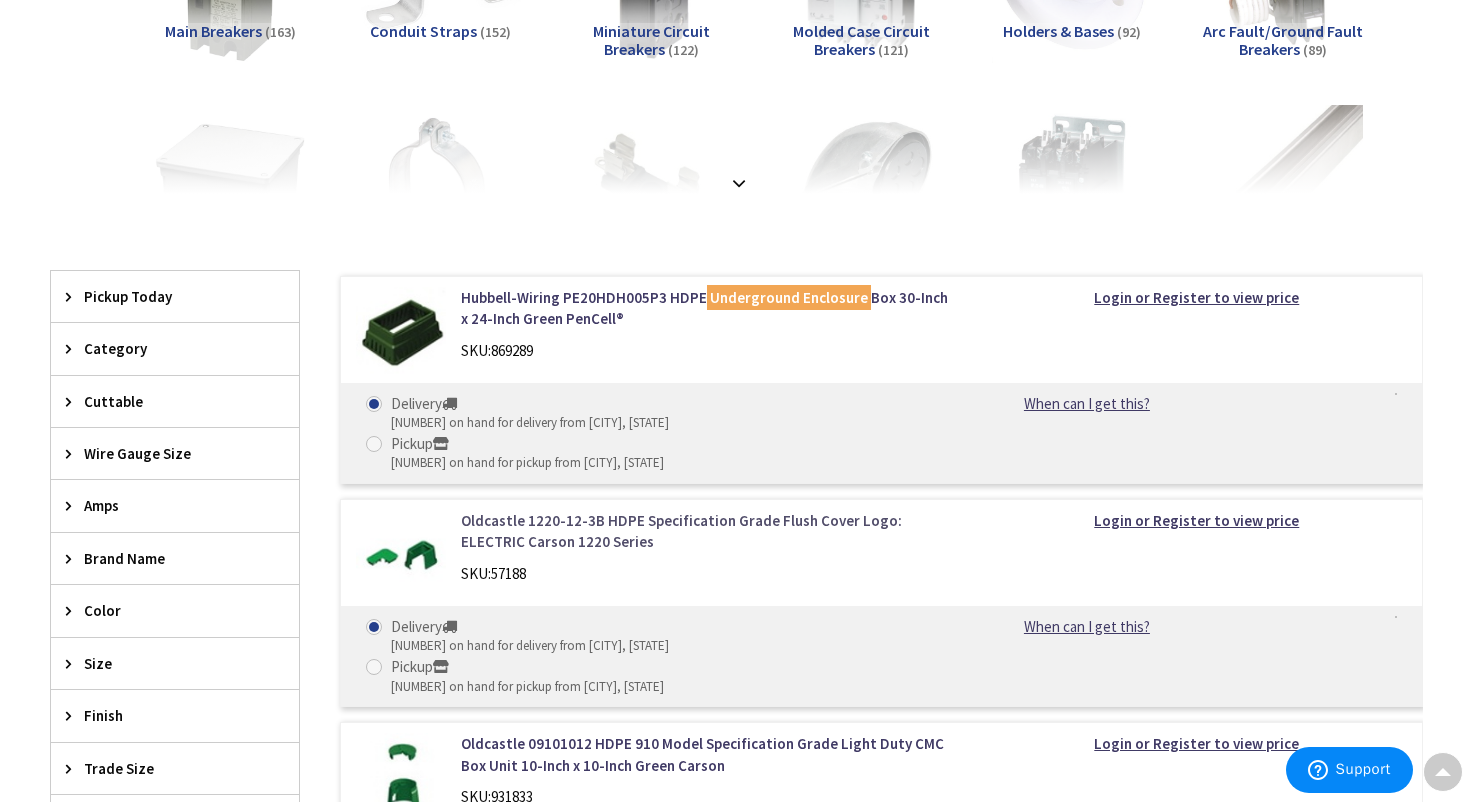 click on "Oldcastle 1220-12-3B HDPE Specification Grade Flush Cover Logo: ELECTRIC Carson 1220 Series" at bounding box center (708, 531) 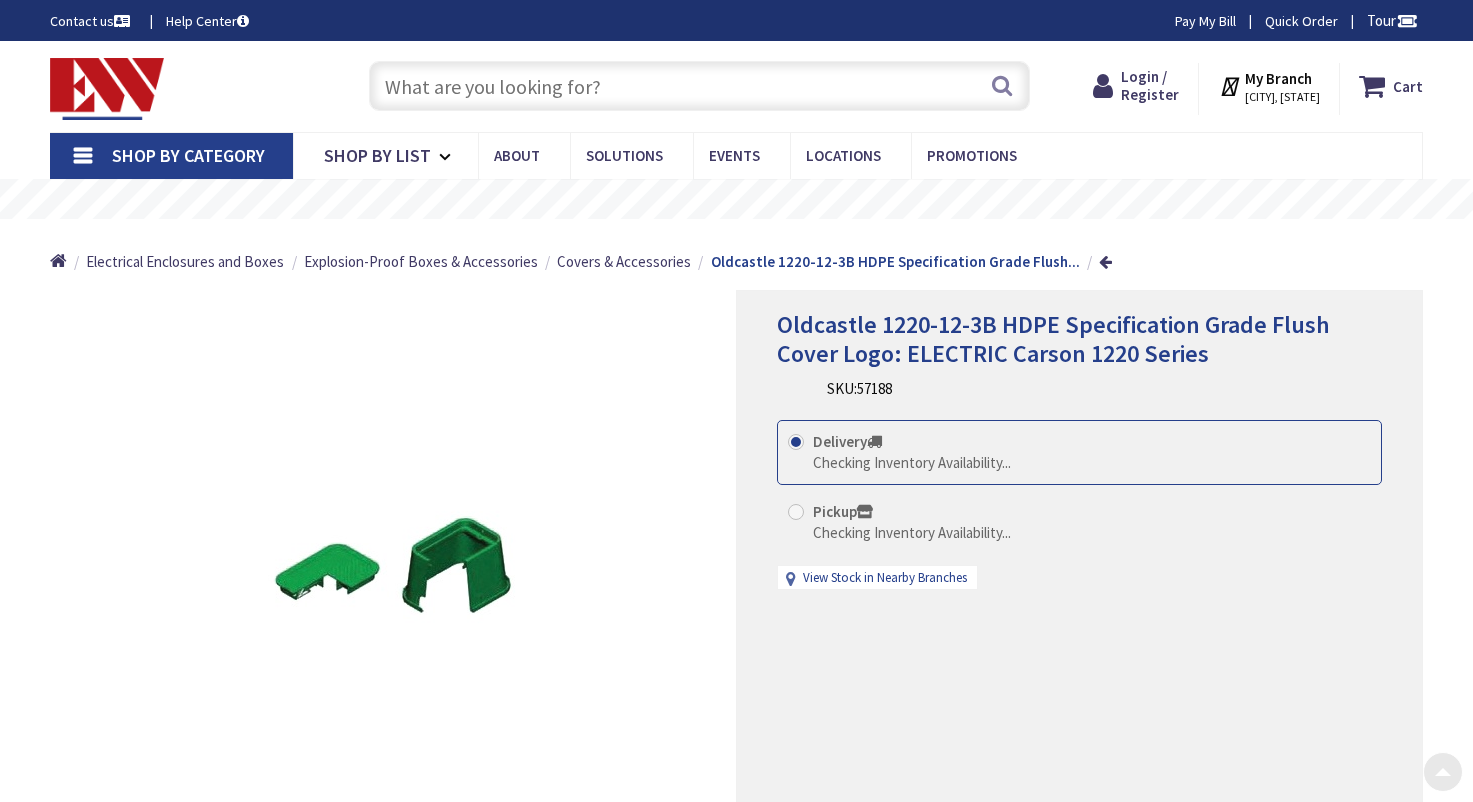 scroll, scrollTop: 200, scrollLeft: 0, axis: vertical 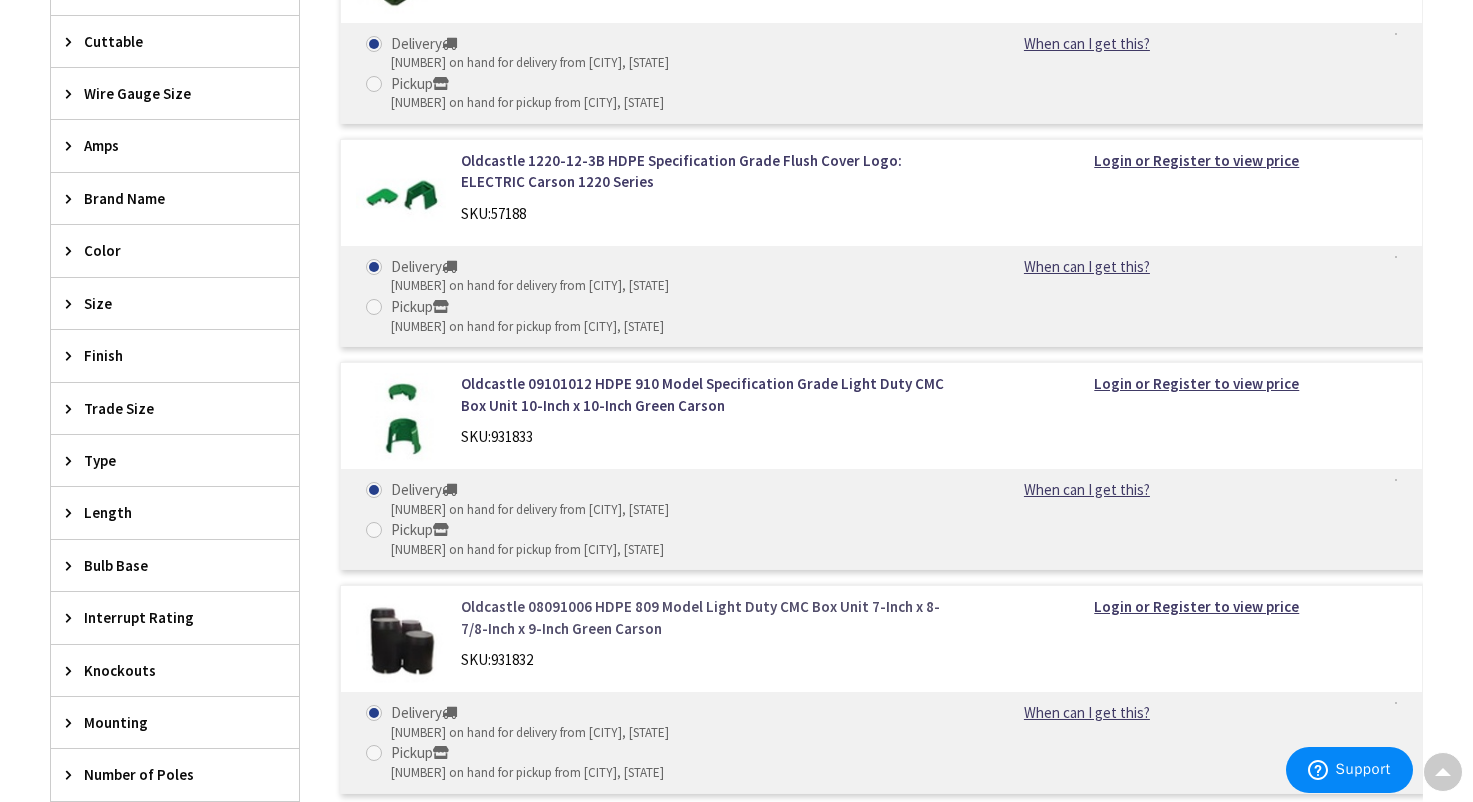 click on "Oldcastle 08091006 HDPE 809 Model Light Duty CMC Box Unit 7-Inch x 8-7/8-Inch x 9-Inch Green Carson" at bounding box center [708, 617] 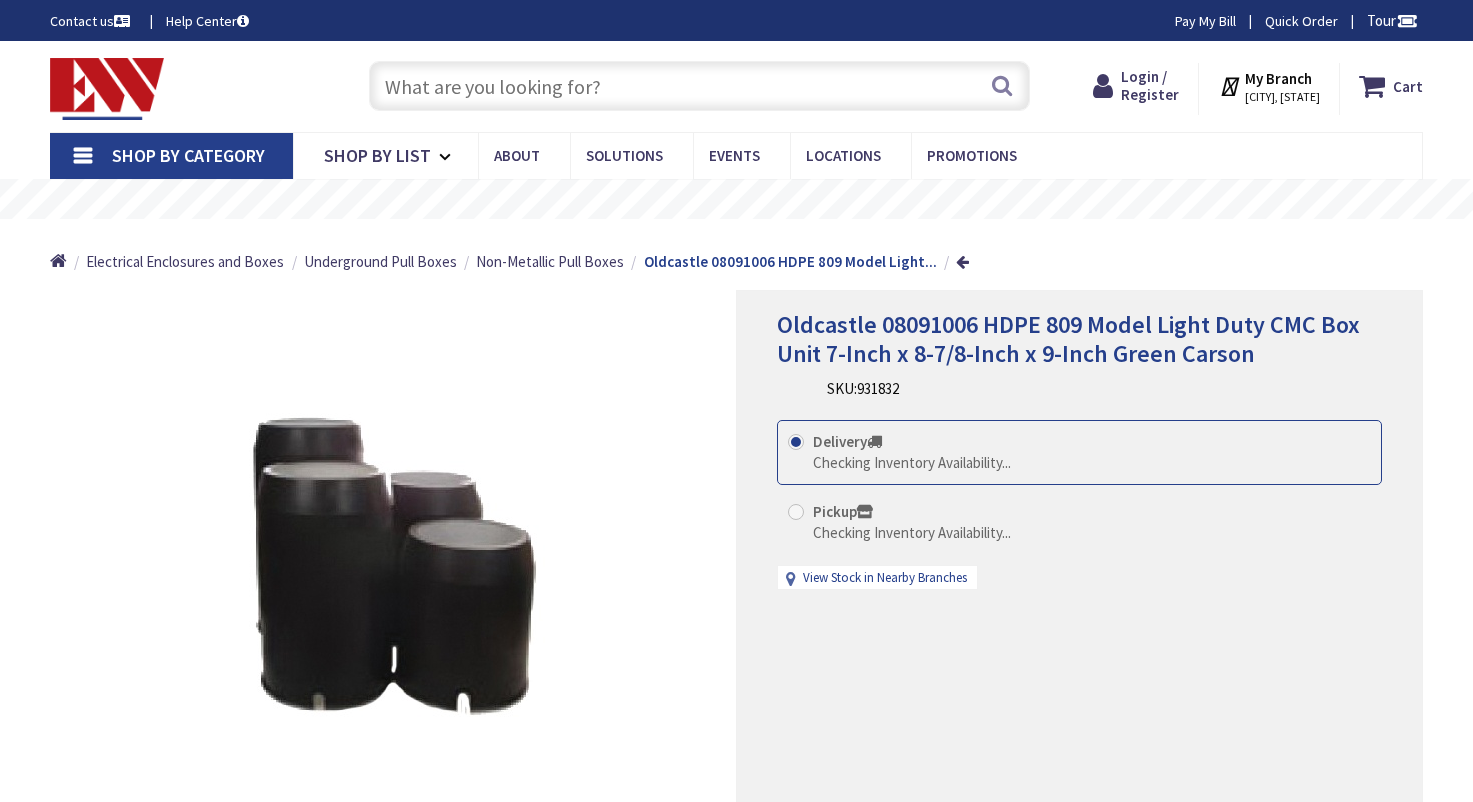 scroll, scrollTop: 0, scrollLeft: 0, axis: both 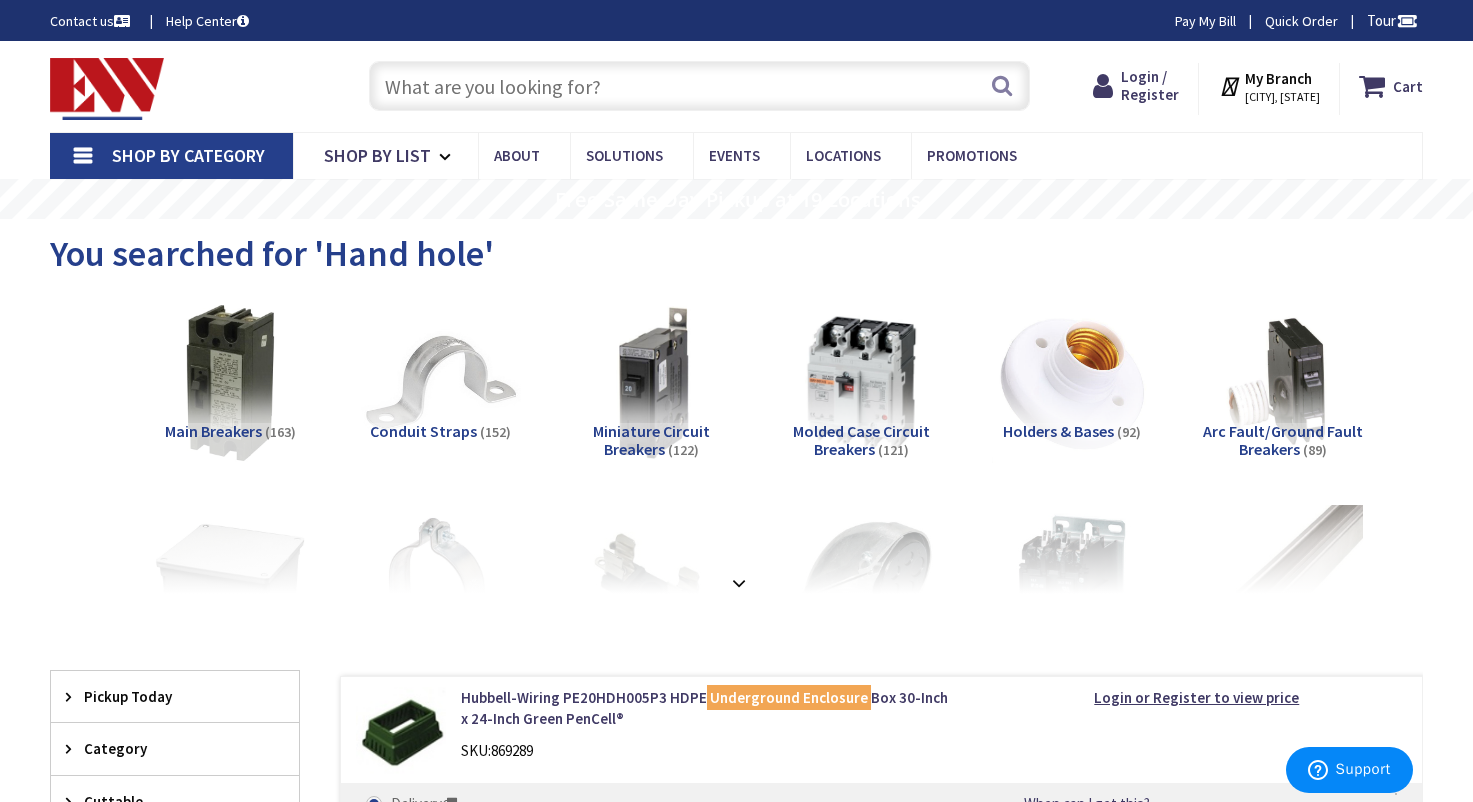 click at bounding box center (700, 86) 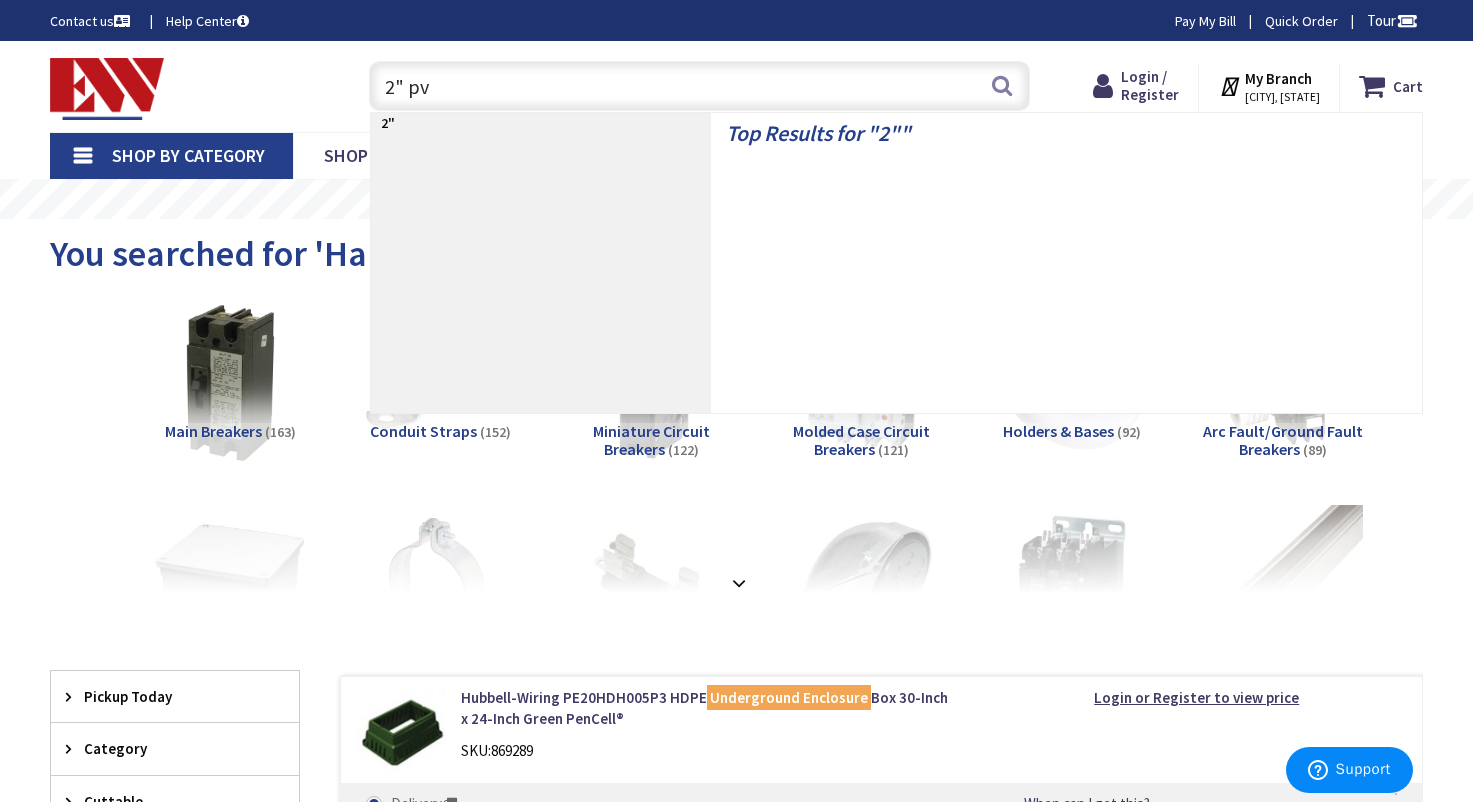 type on "2" pvc" 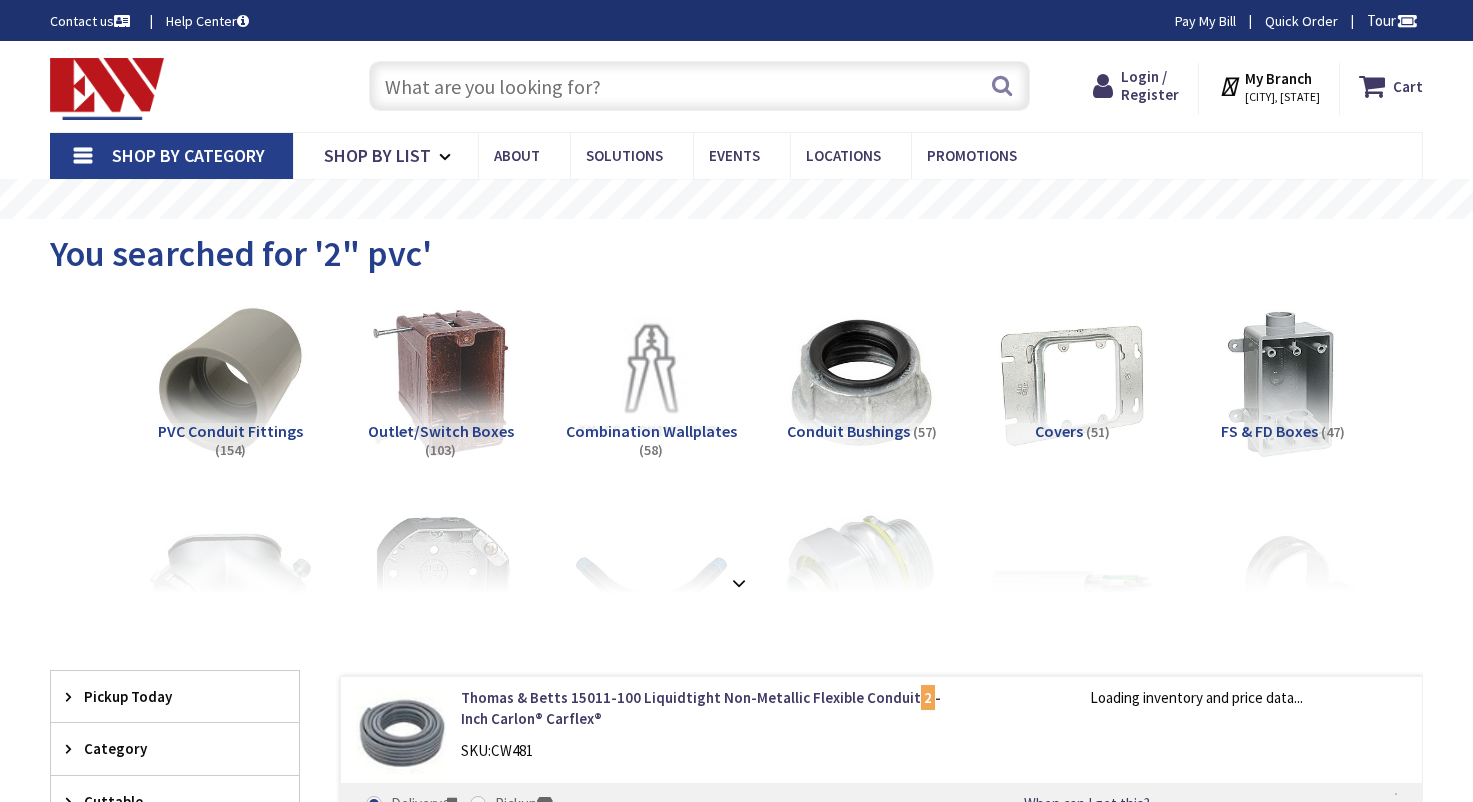scroll, scrollTop: 500, scrollLeft: 0, axis: vertical 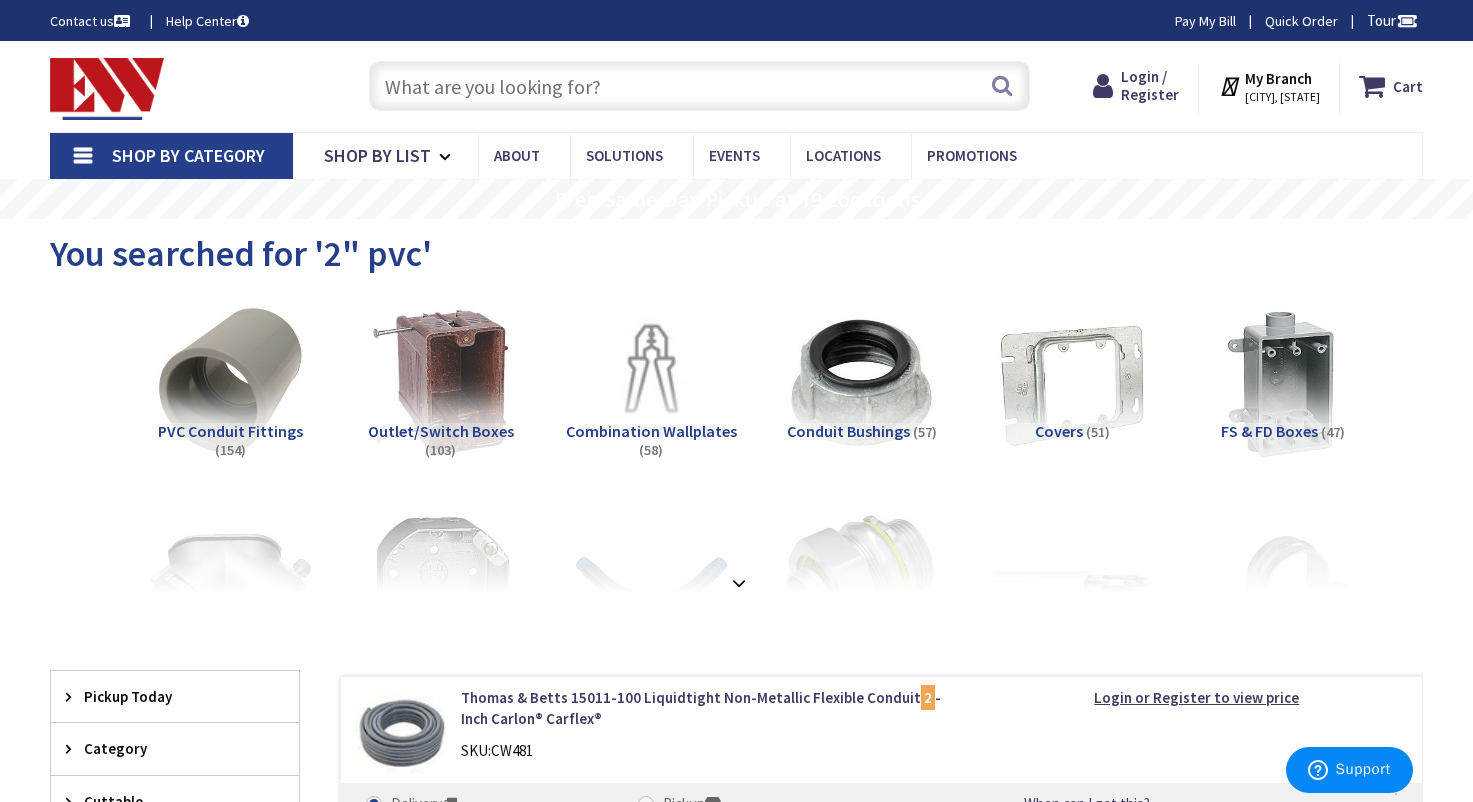 click on "[CITY], [STATE]" at bounding box center [1282, 97] 